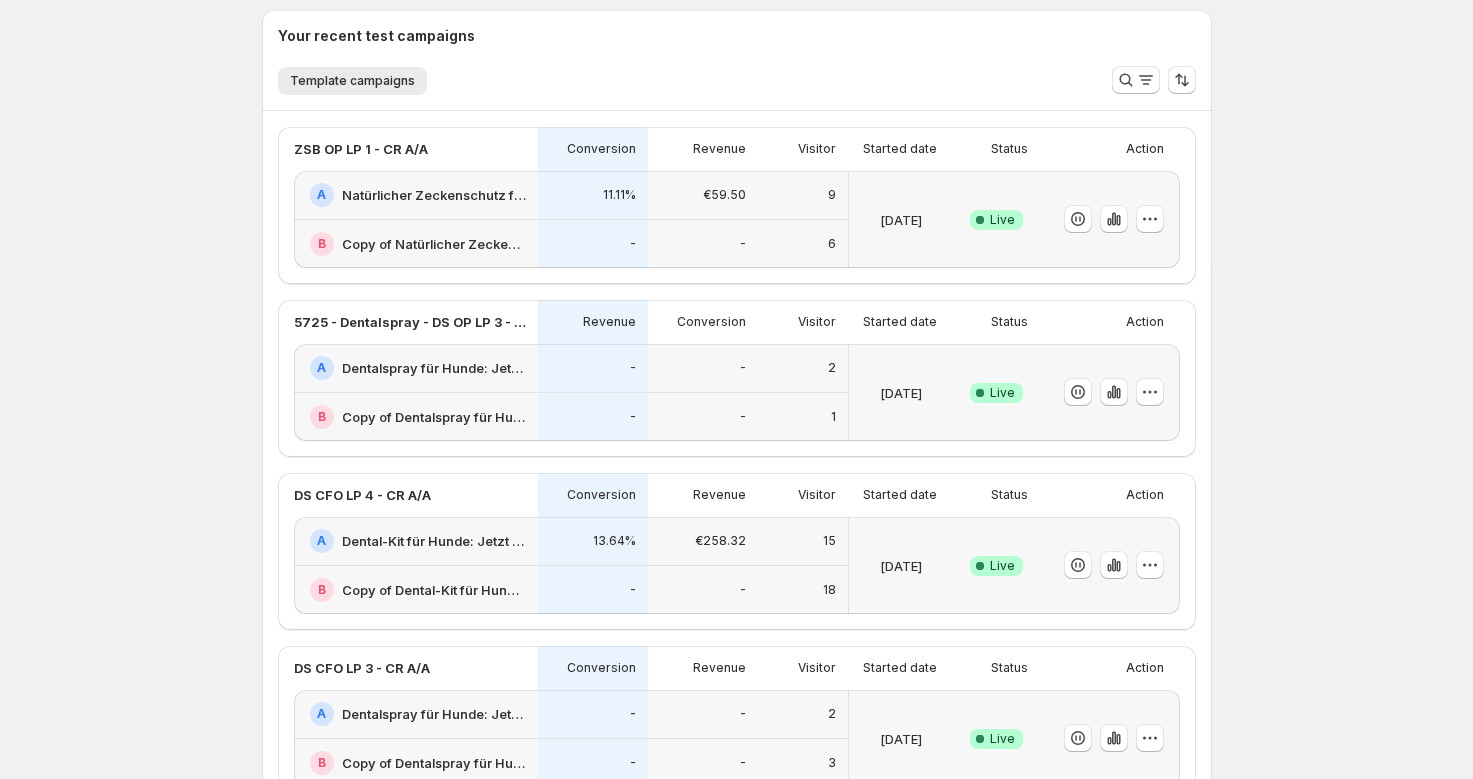 scroll, scrollTop: 613, scrollLeft: 0, axis: vertical 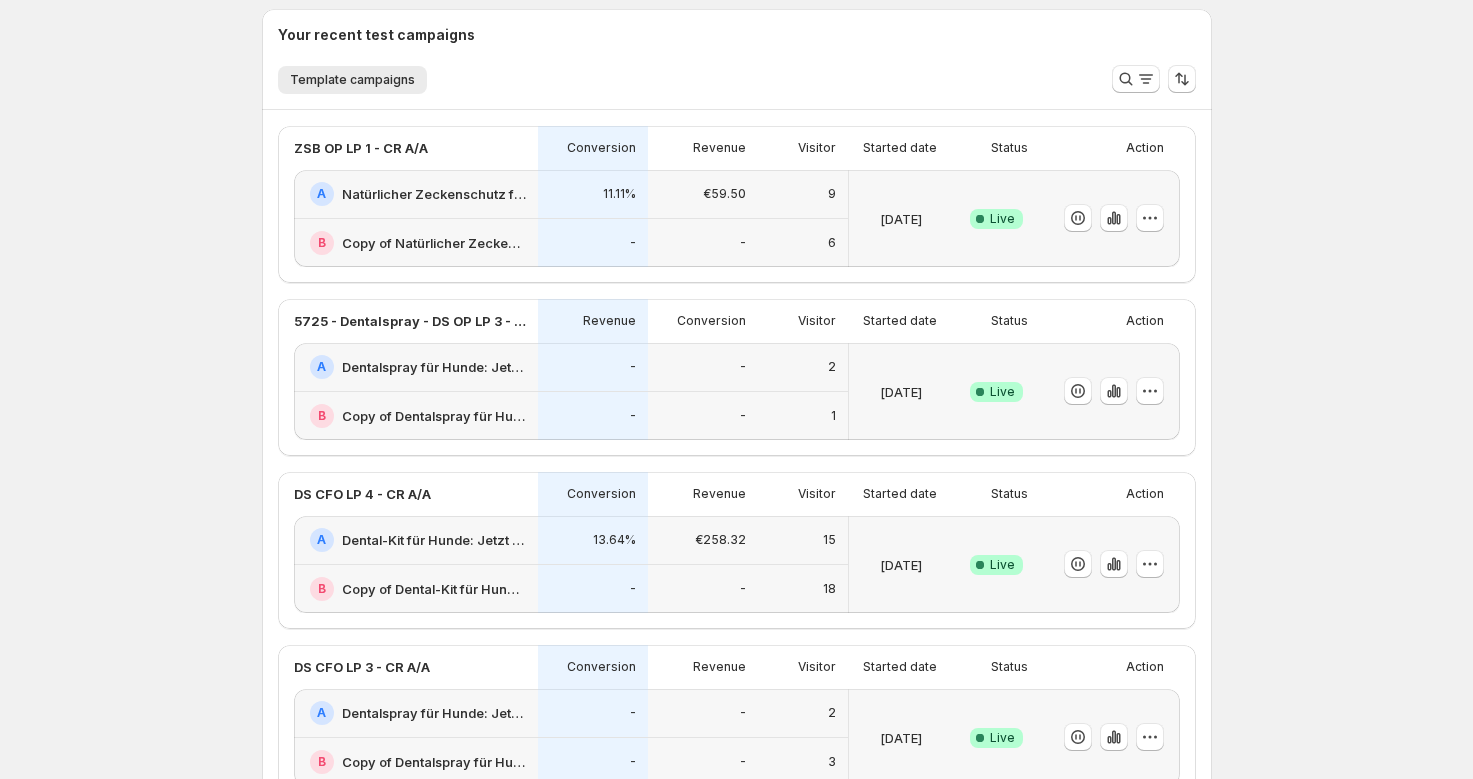 click on "15" at bounding box center [803, 540] 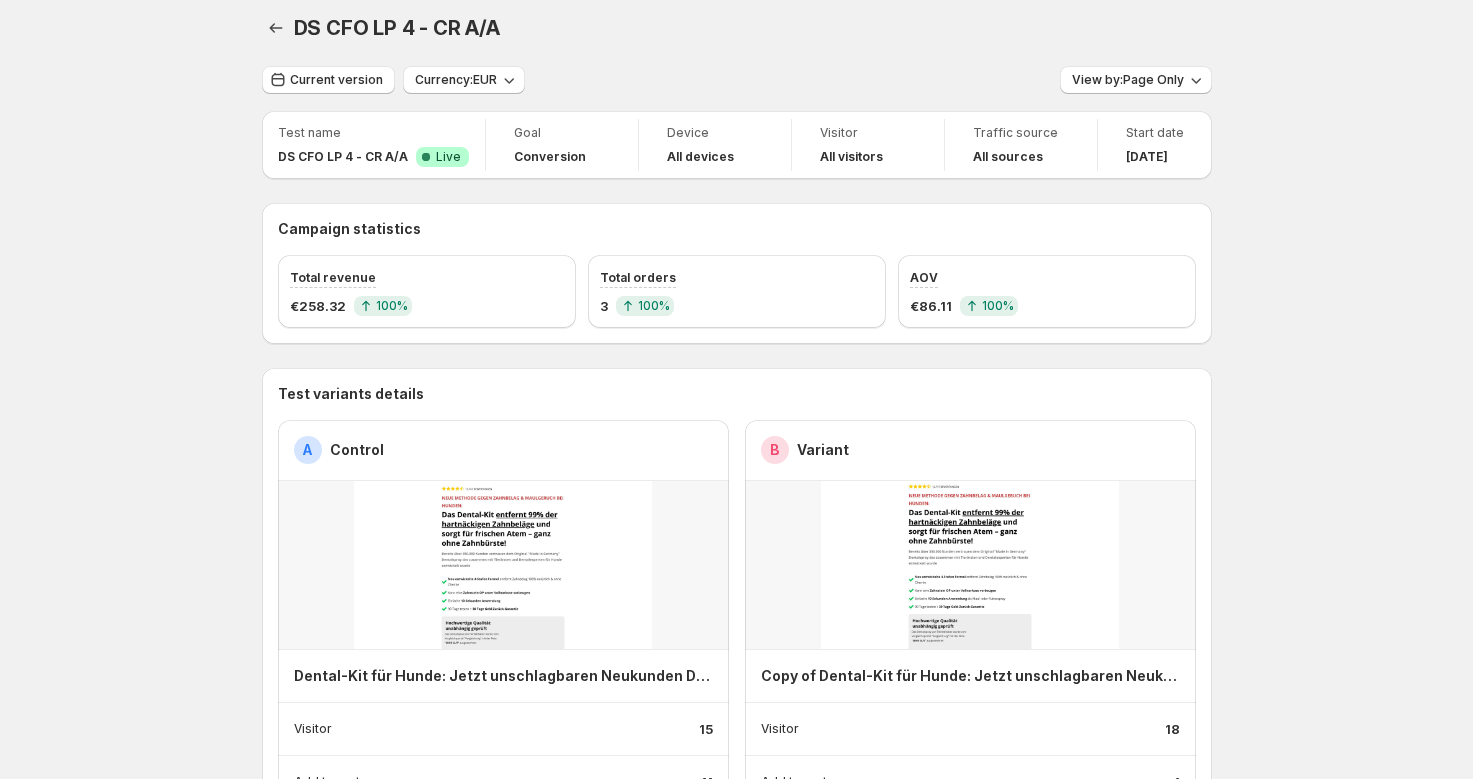 scroll, scrollTop: 0, scrollLeft: 0, axis: both 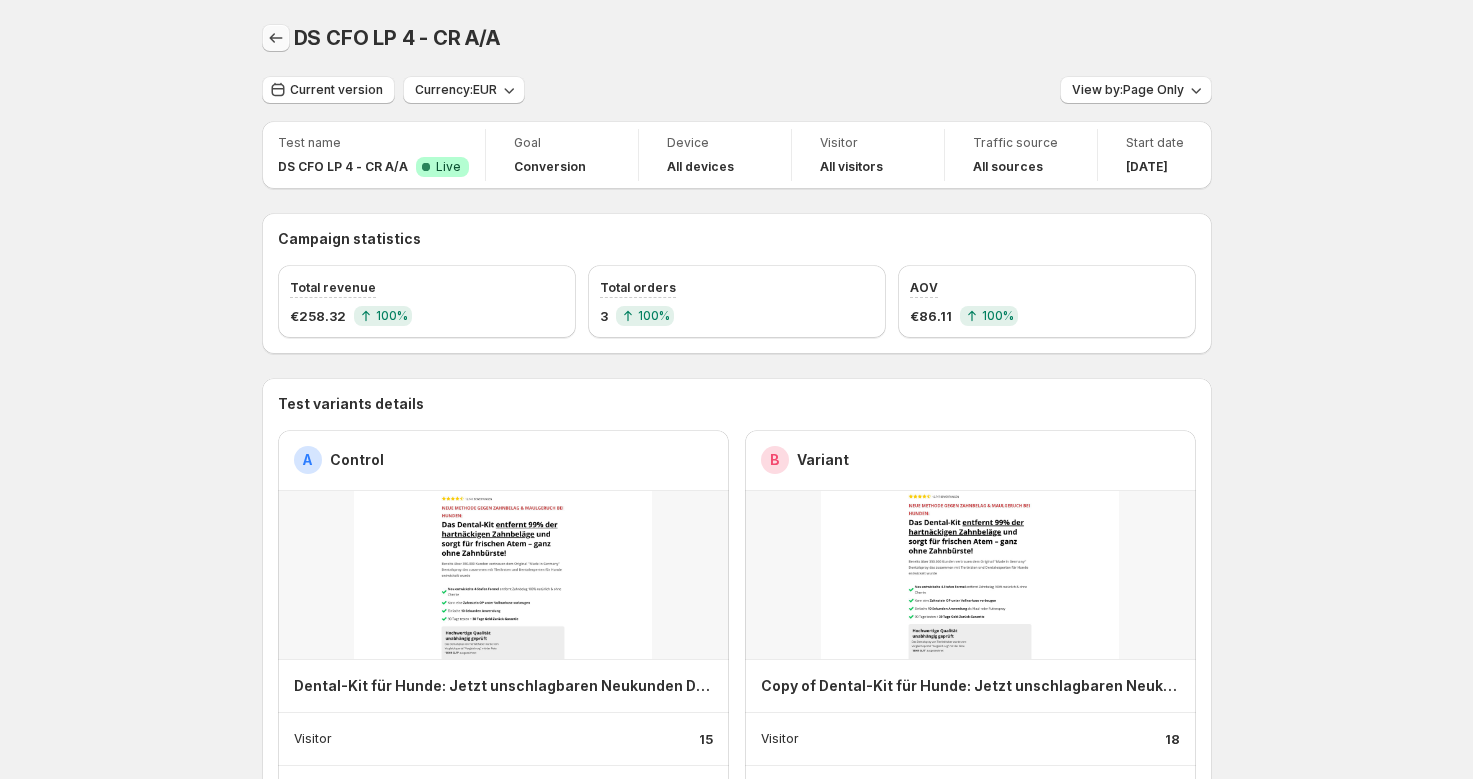 click at bounding box center [276, 38] 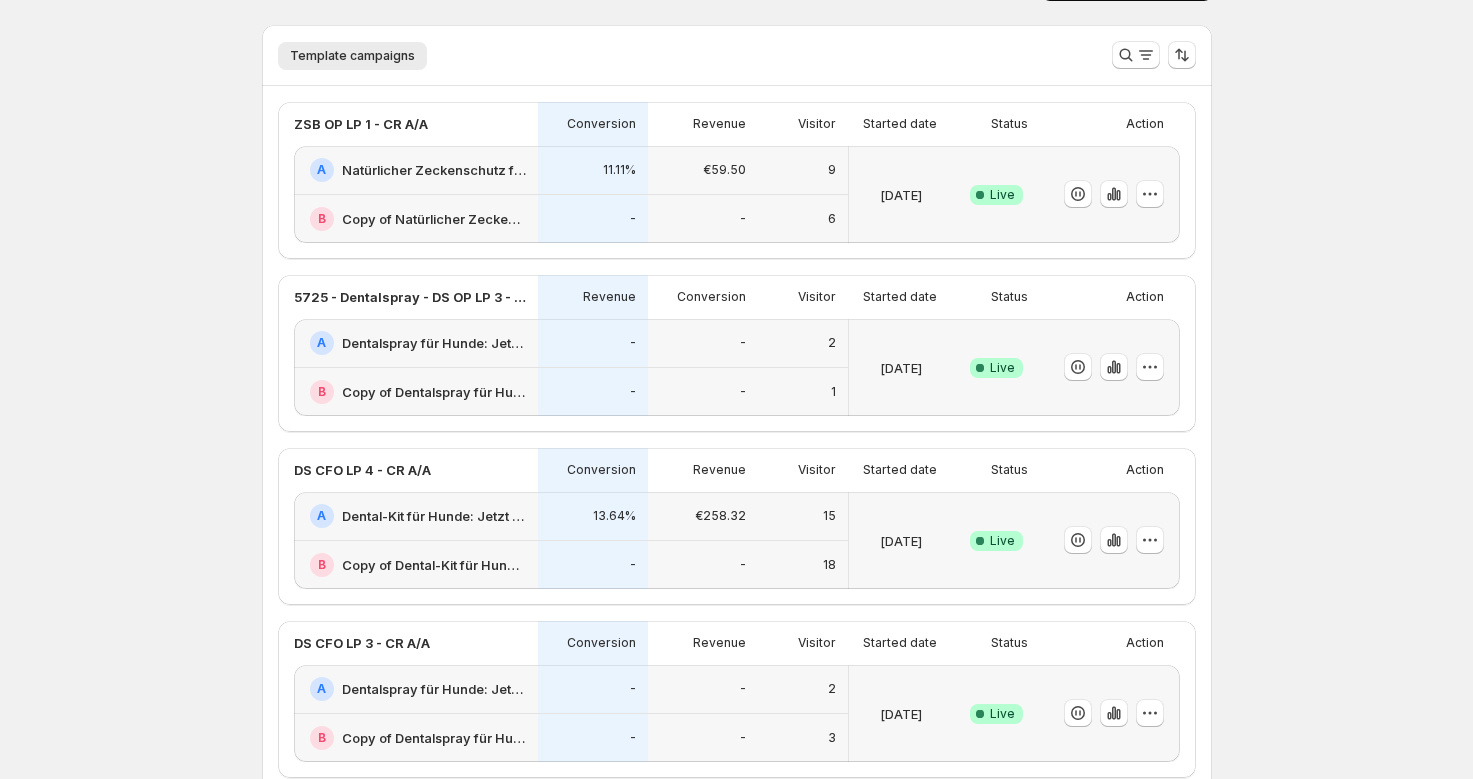 scroll, scrollTop: 43, scrollLeft: 0, axis: vertical 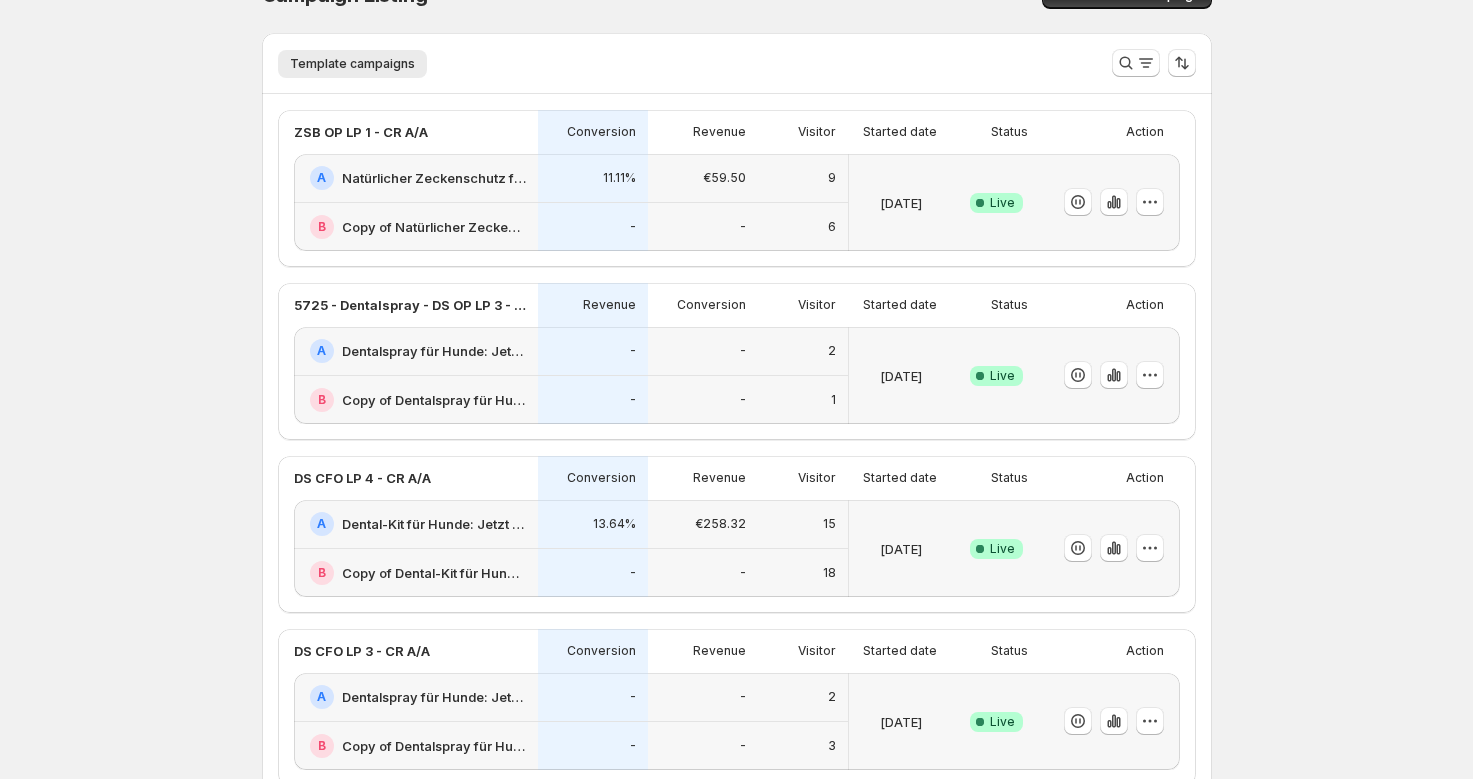 click on "€59.50" at bounding box center (703, 178) 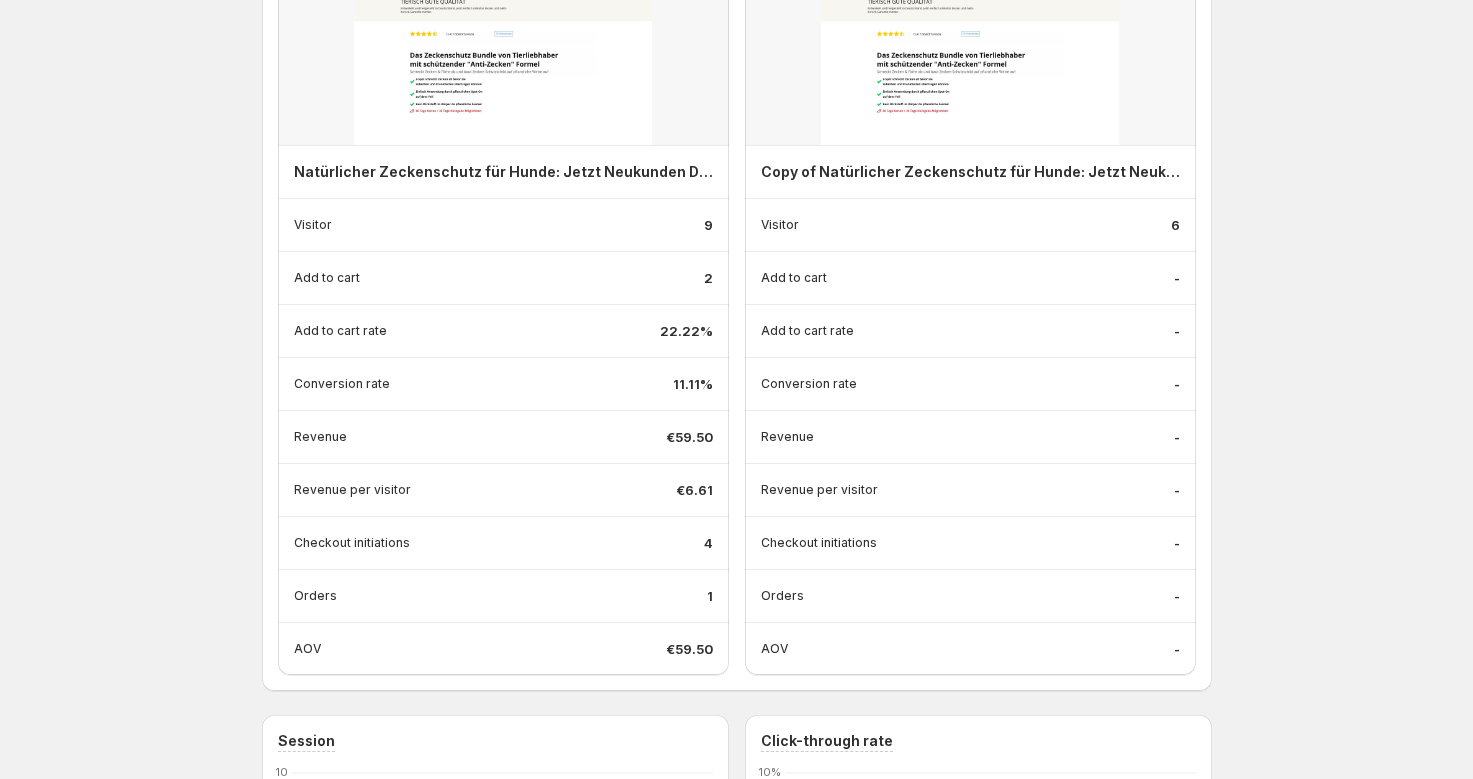 scroll, scrollTop: 515, scrollLeft: 0, axis: vertical 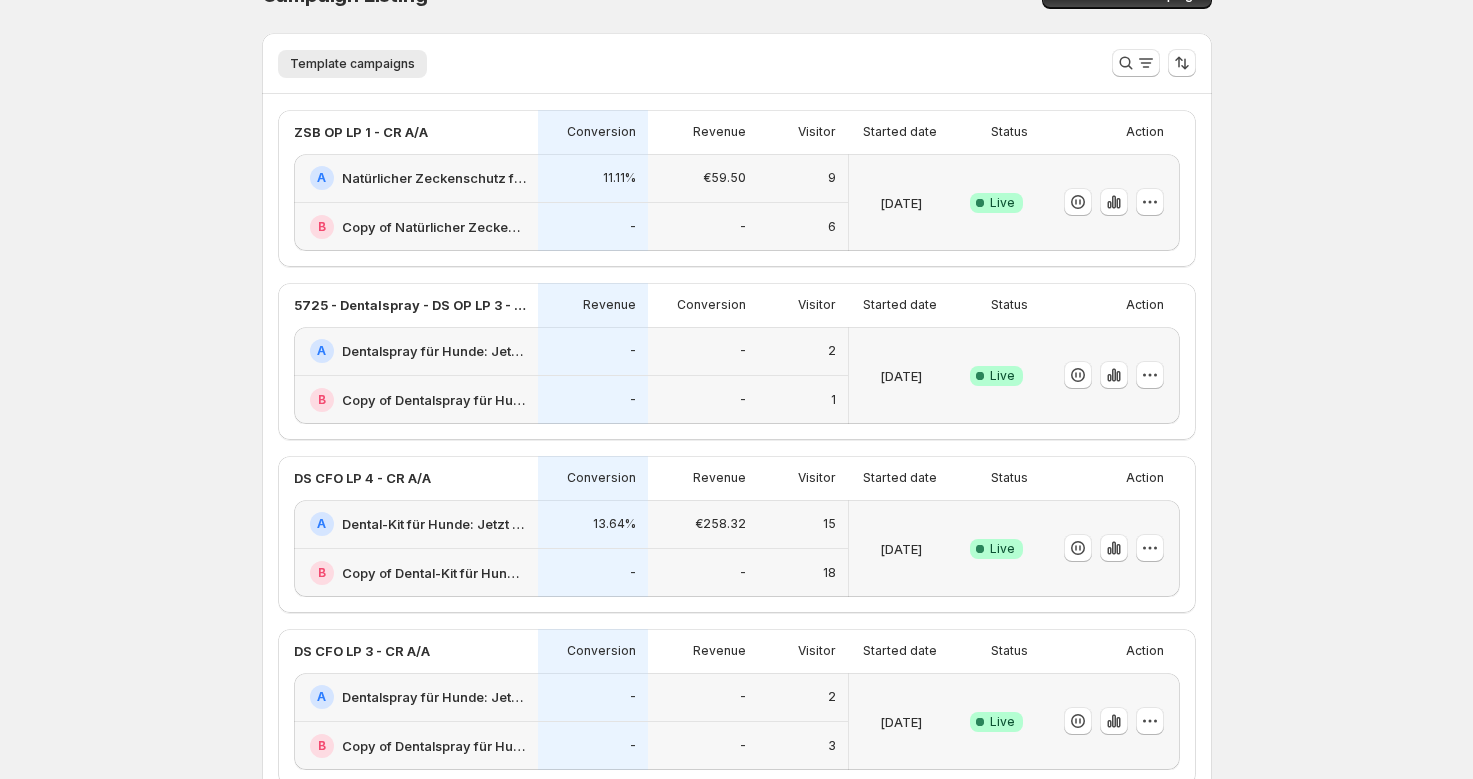 click on "18" at bounding box center (803, 573) 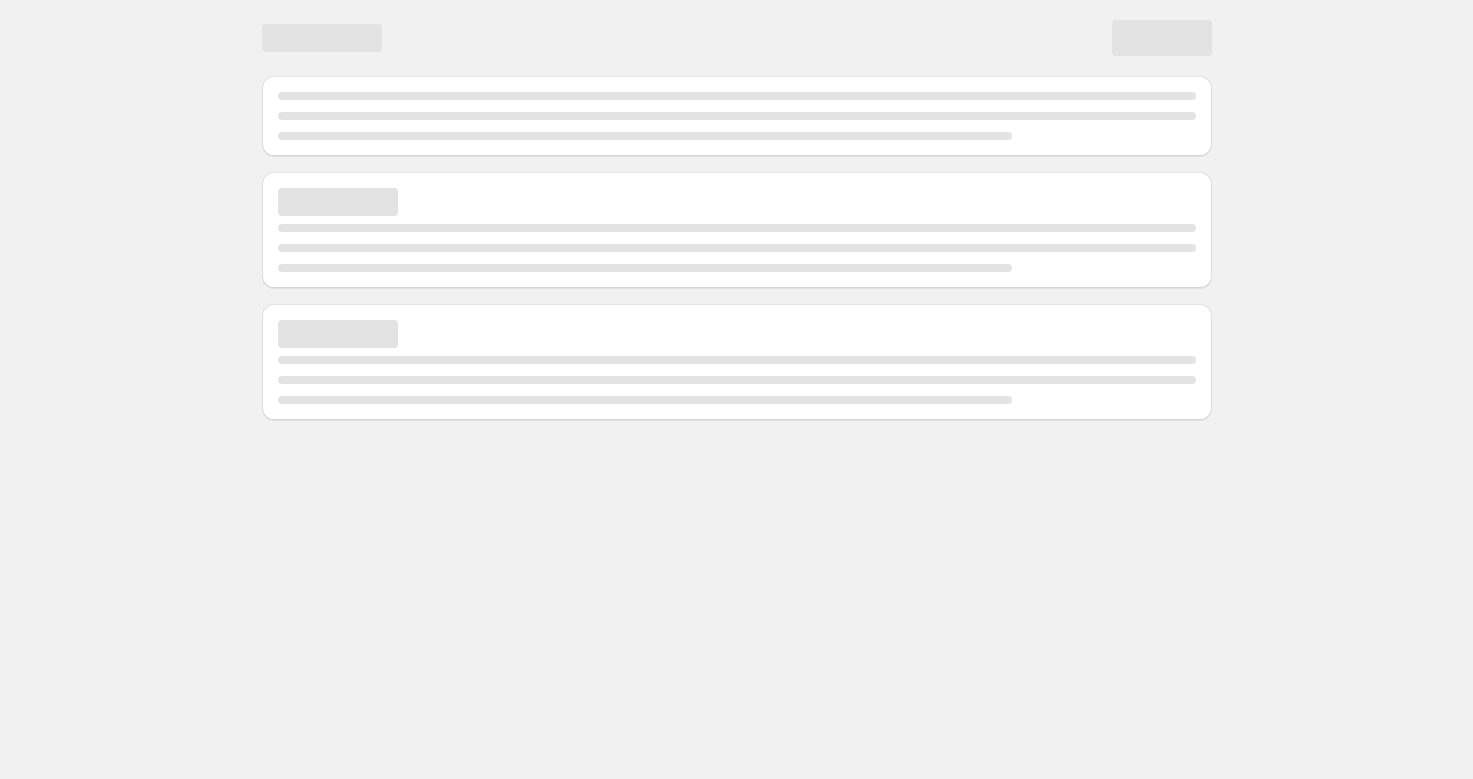 scroll, scrollTop: 0, scrollLeft: 0, axis: both 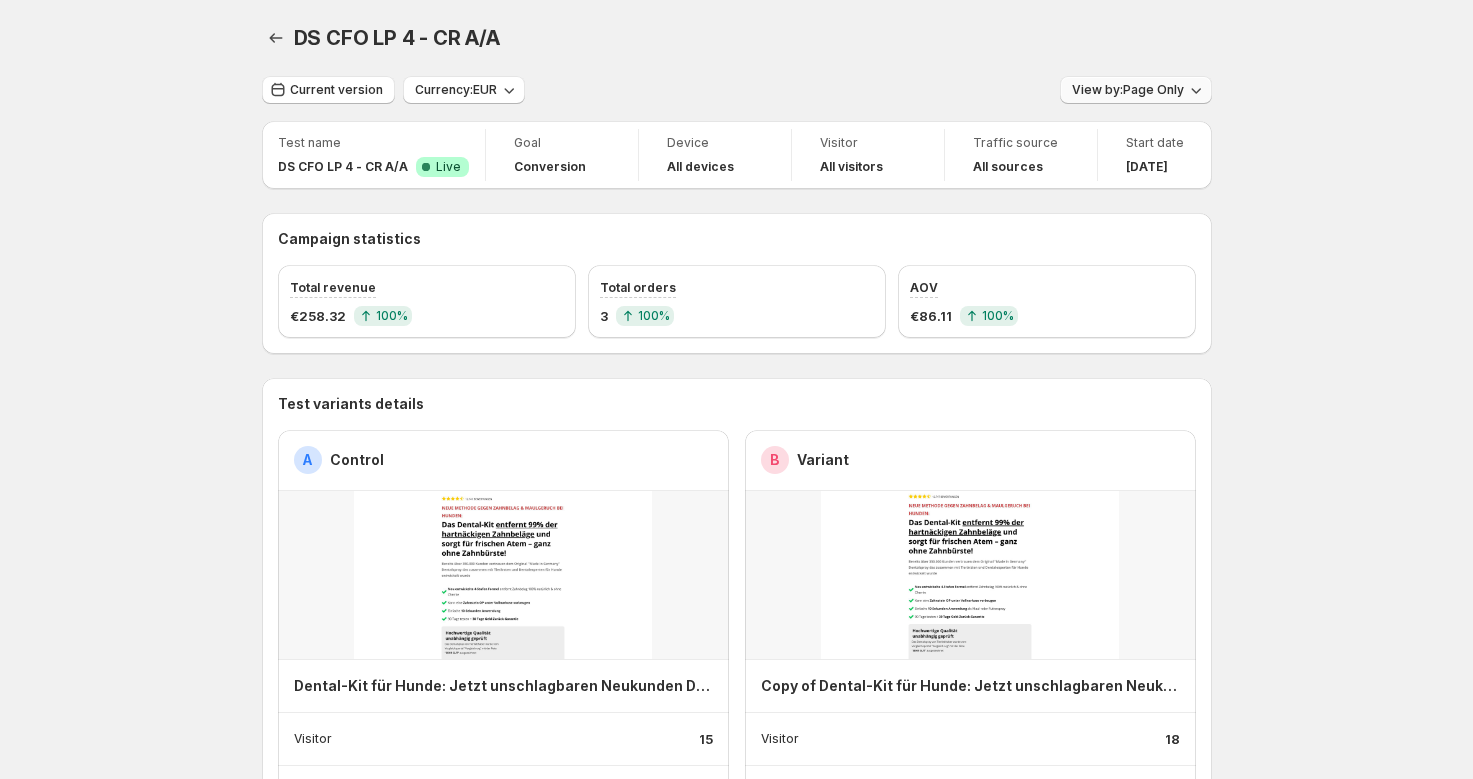 click on "View by:  Page Only" at bounding box center [1128, 90] 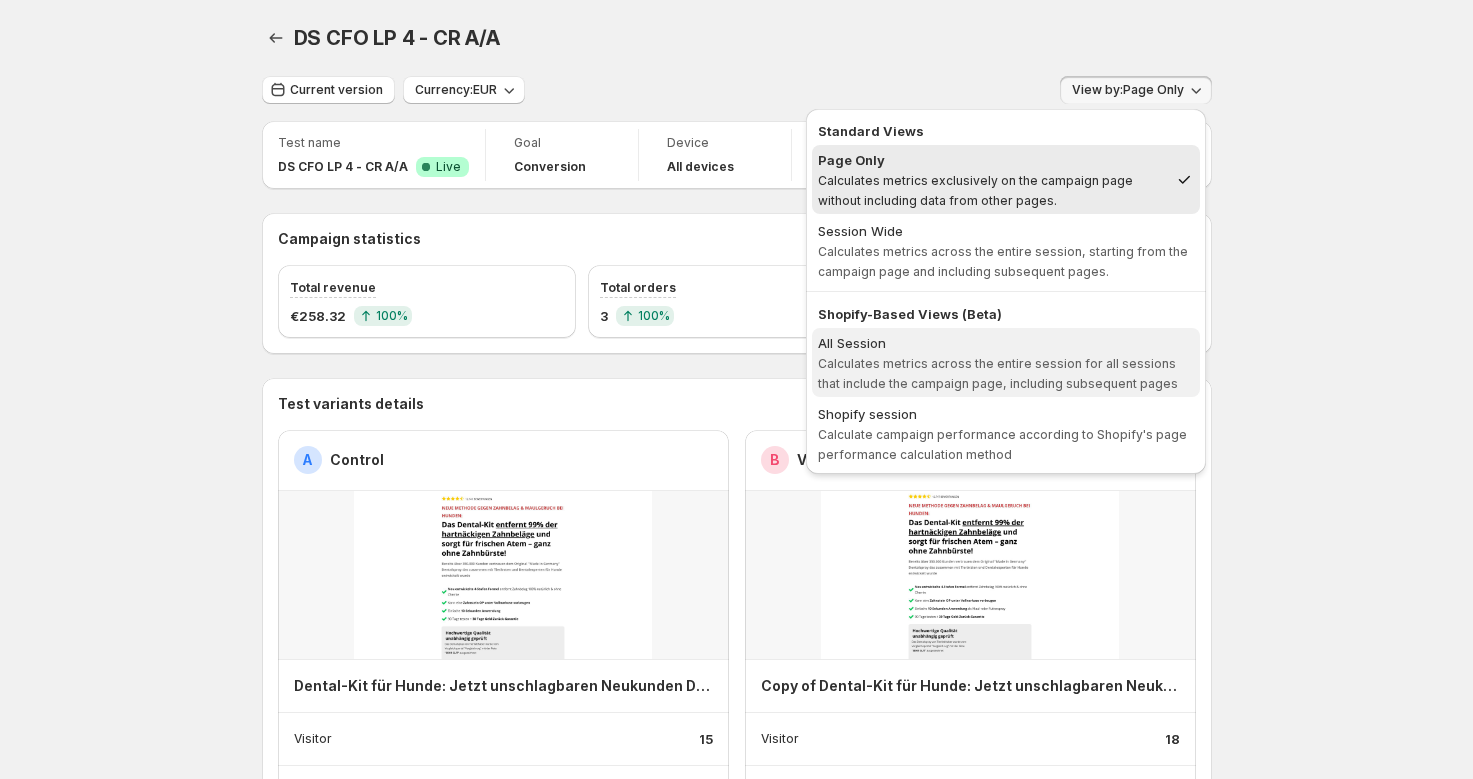 click on "Calculates metrics across the entire session for all sessions that include the campaign page, including subsequent pages" at bounding box center (998, 373) 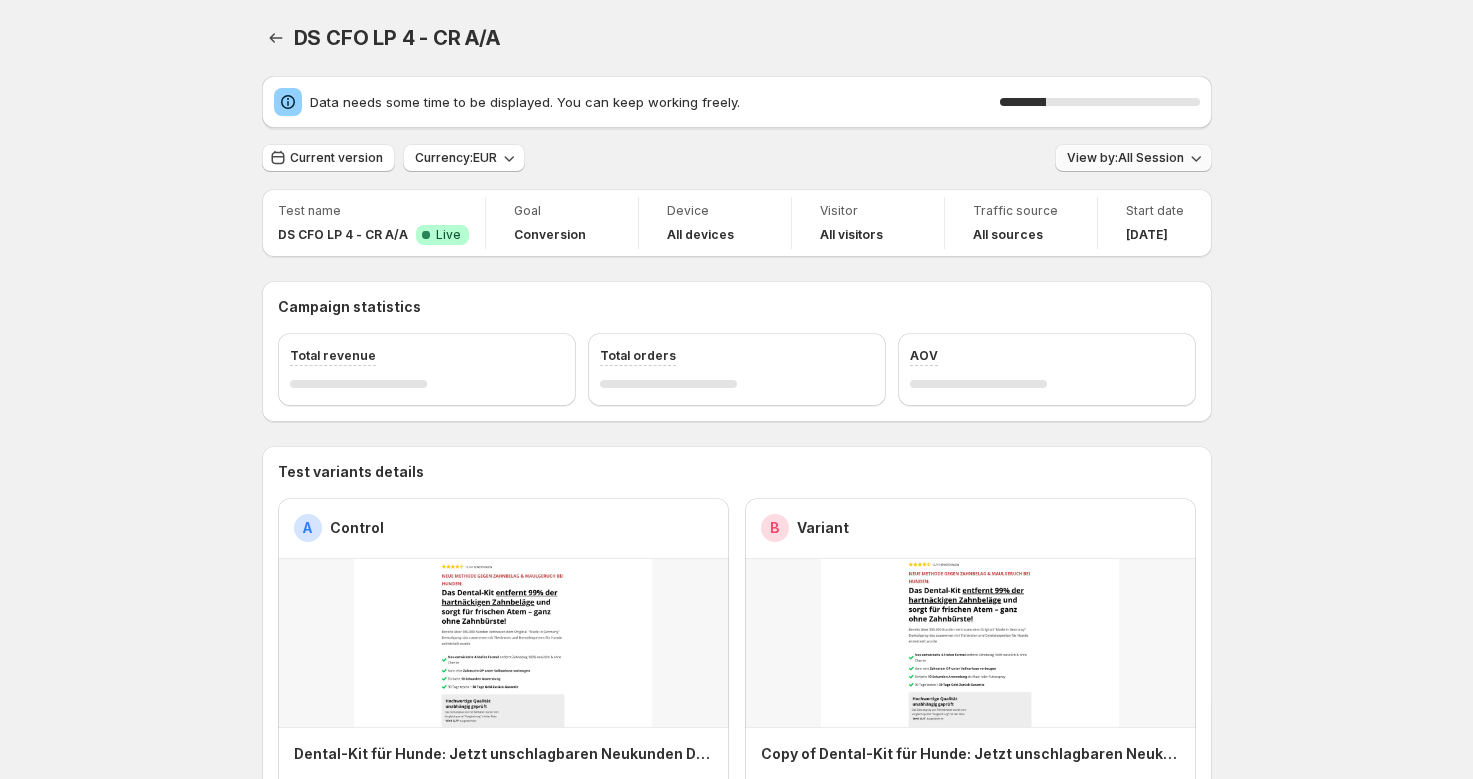click on "View by:  All Session" at bounding box center (1125, 158) 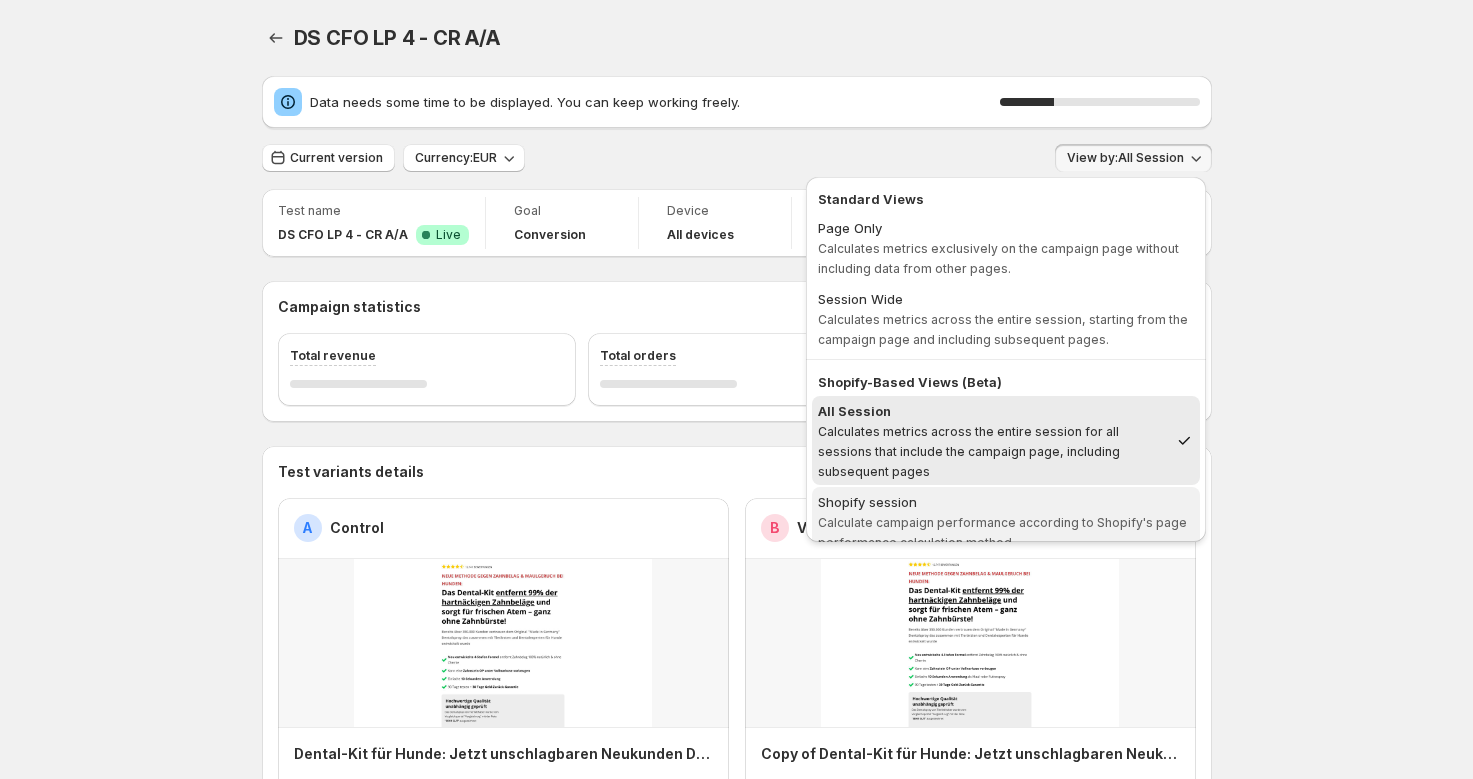 click on "Shopify session" at bounding box center [1006, 502] 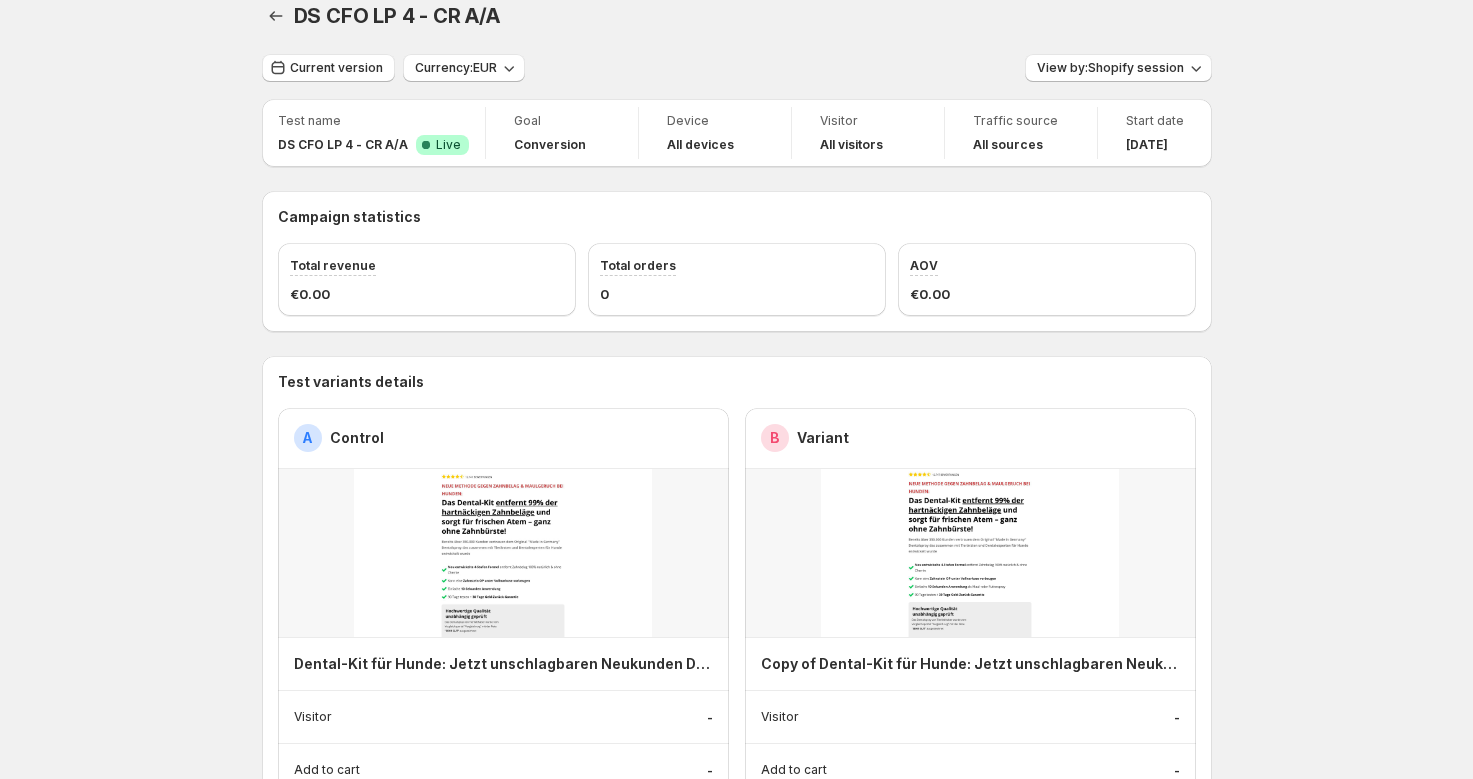 scroll, scrollTop: 0, scrollLeft: 0, axis: both 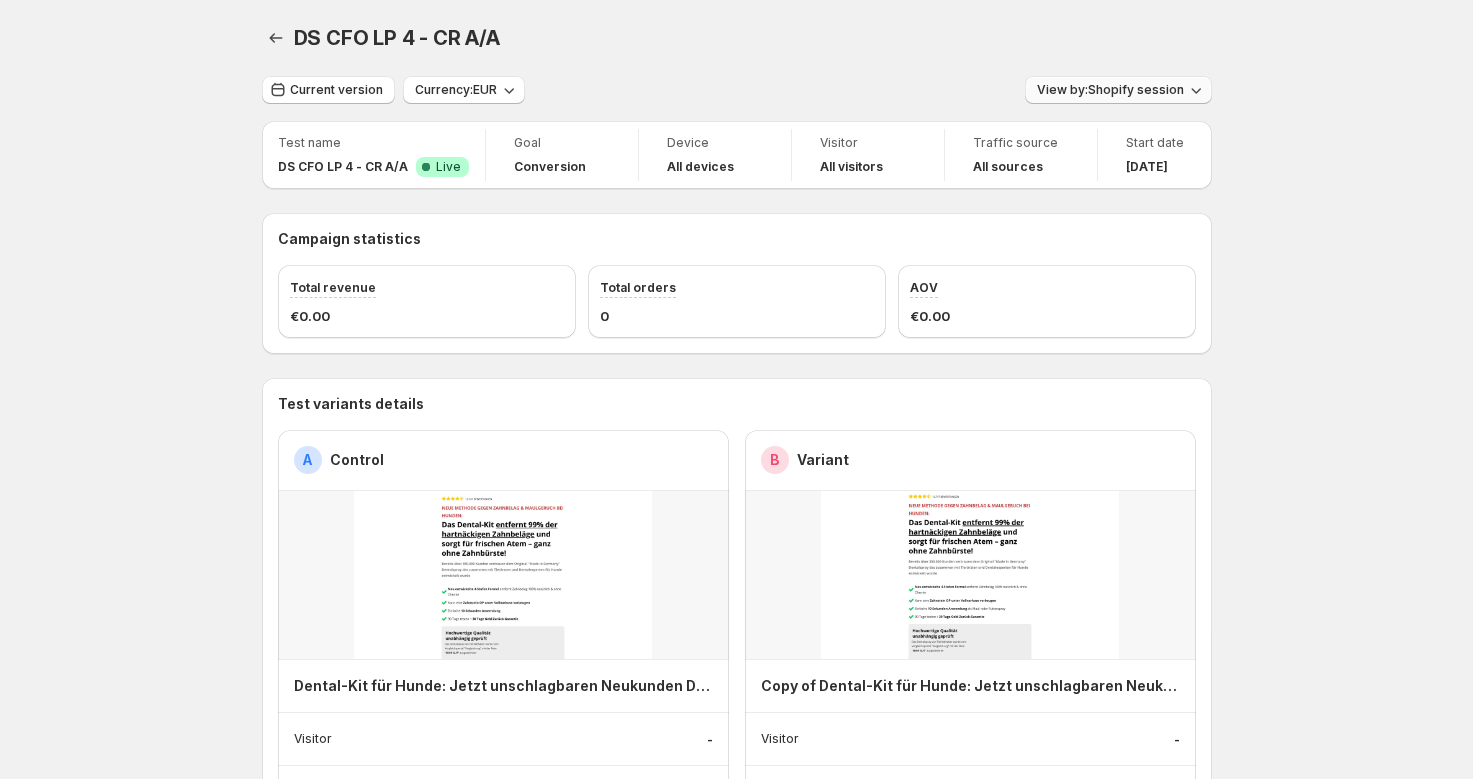 click on "View by:  Shopify session" at bounding box center [1110, 90] 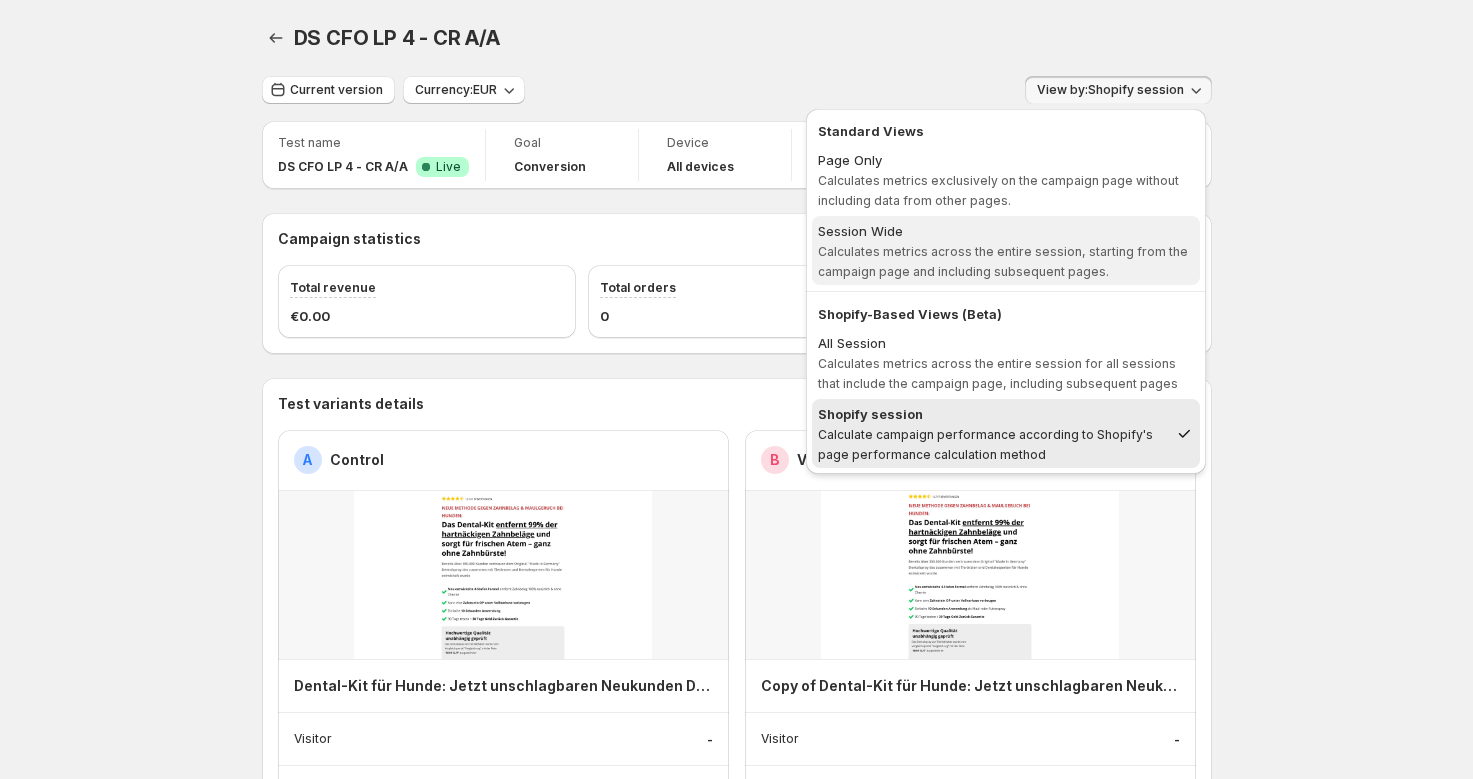 click on "Calculates metrics across the entire session, starting from the campaign page and including subsequent pages." at bounding box center (1003, 261) 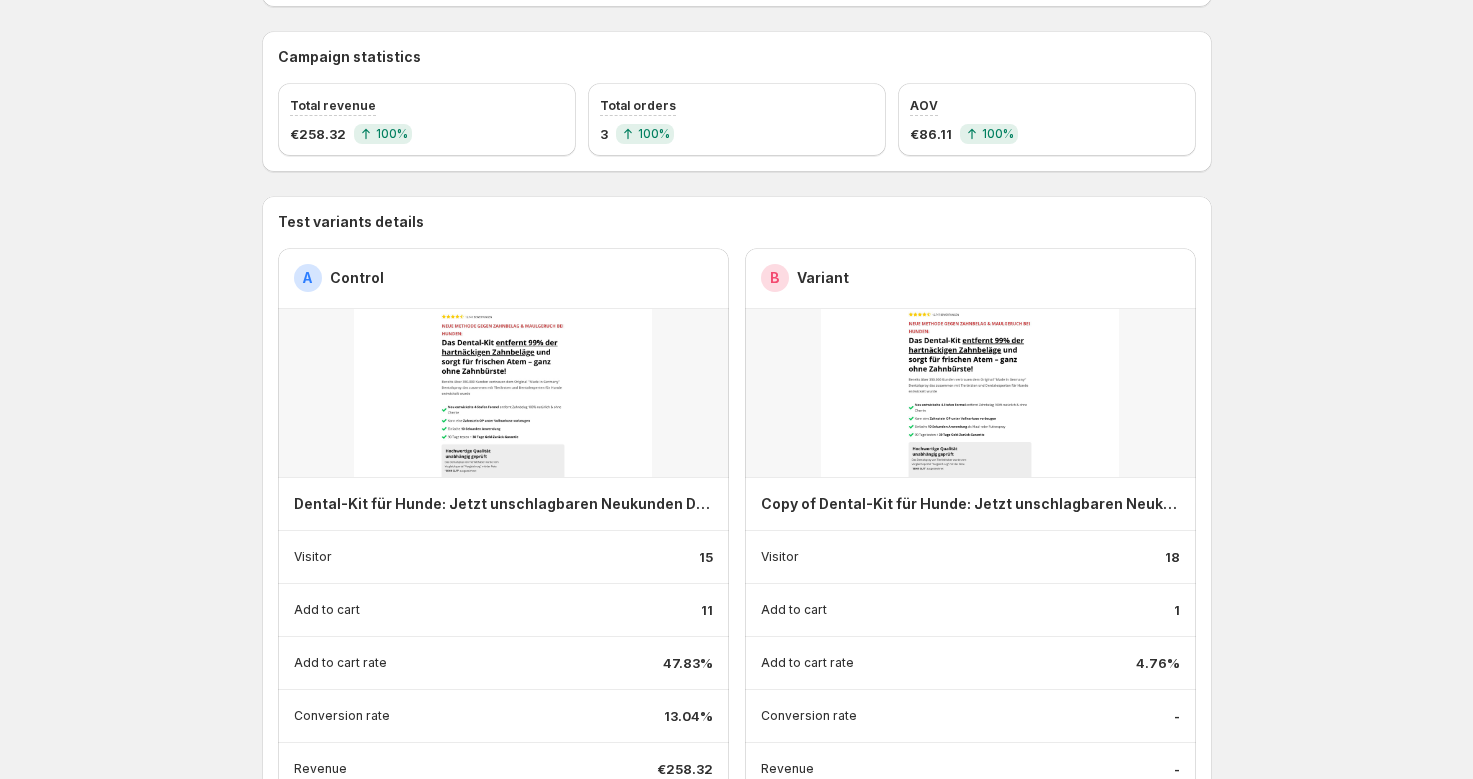 scroll, scrollTop: 0, scrollLeft: 0, axis: both 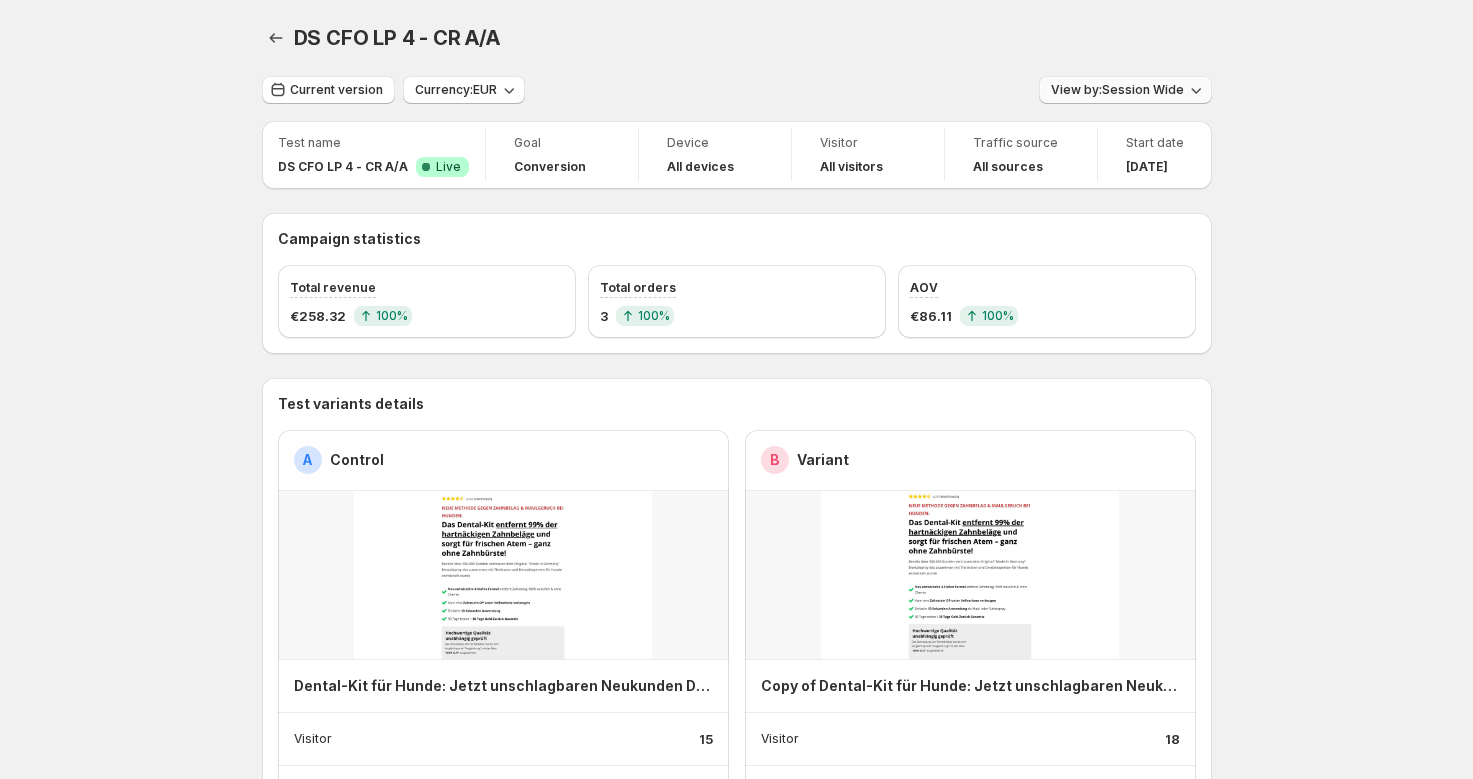 click on "View by:  Session Wide" at bounding box center [1117, 90] 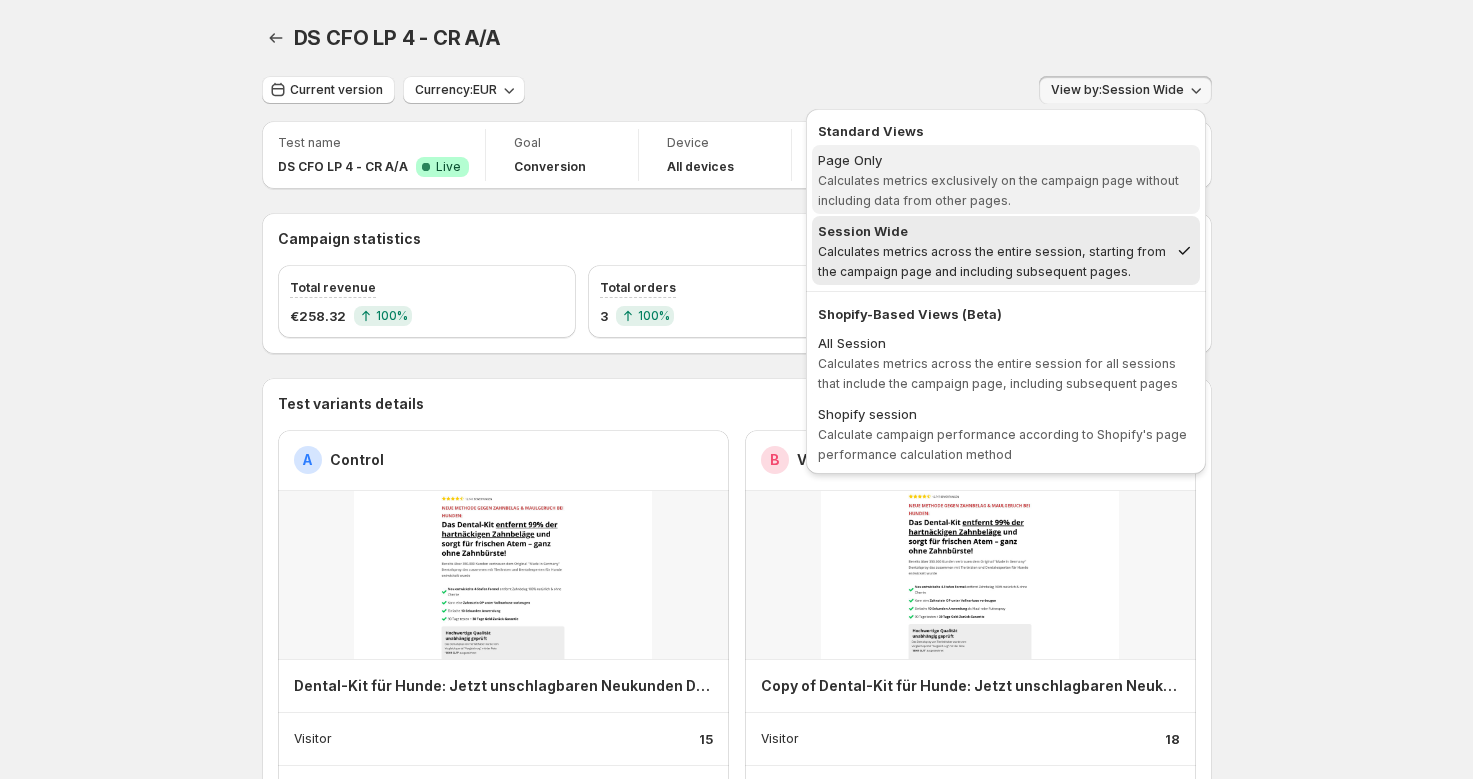 click on "Calculates metrics exclusively on the campaign page without including data from other pages." at bounding box center (998, 190) 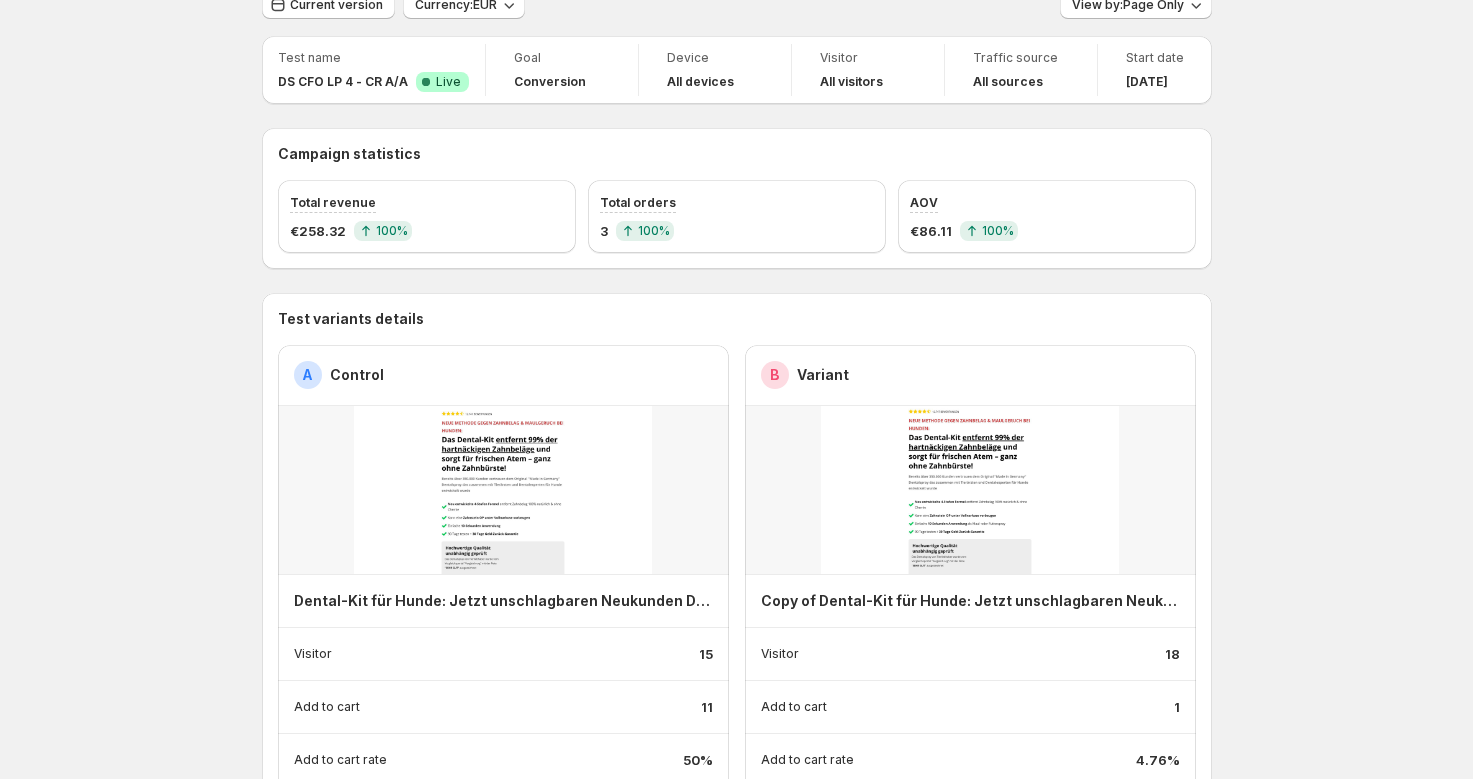 scroll, scrollTop: 69, scrollLeft: 0, axis: vertical 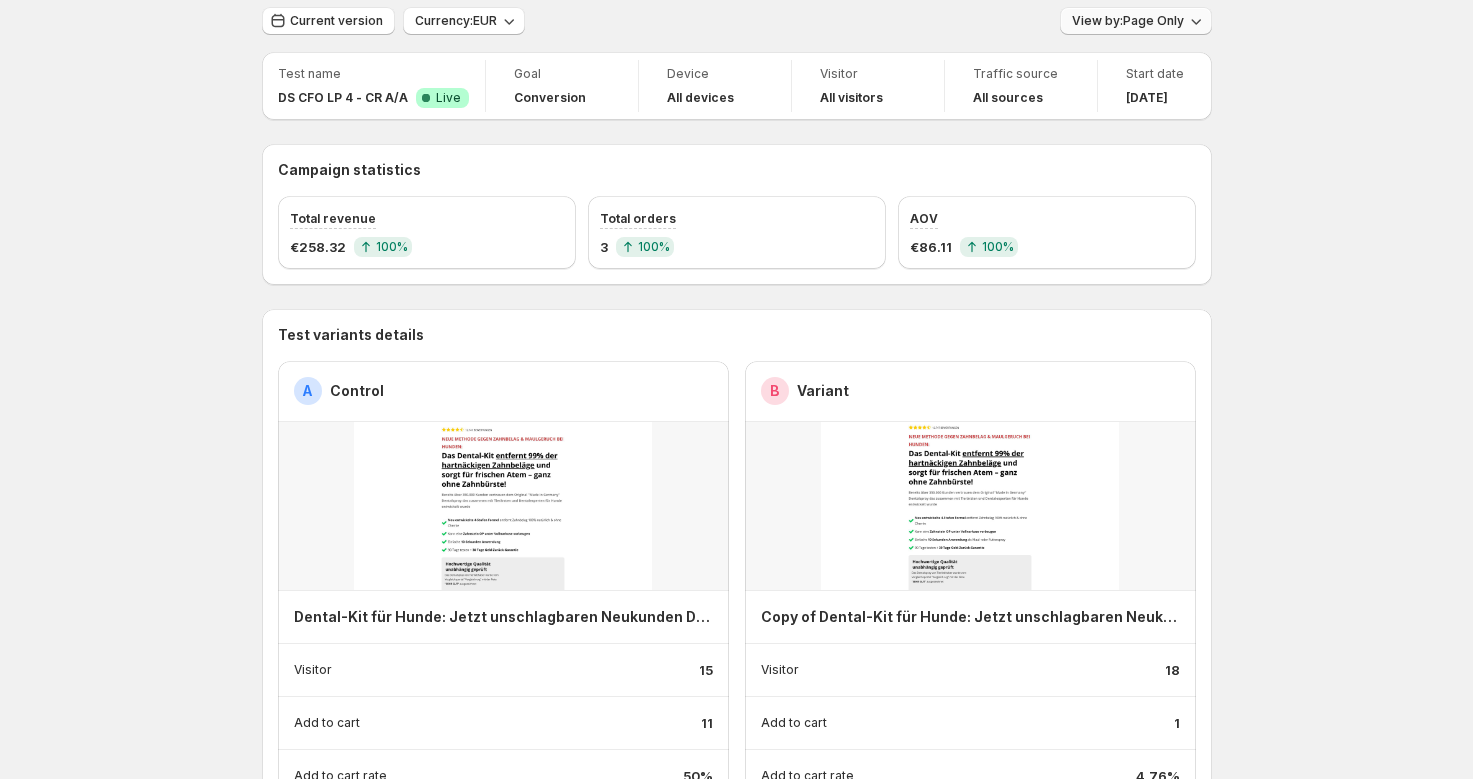 click on "View by:  Page Only" at bounding box center (1128, 21) 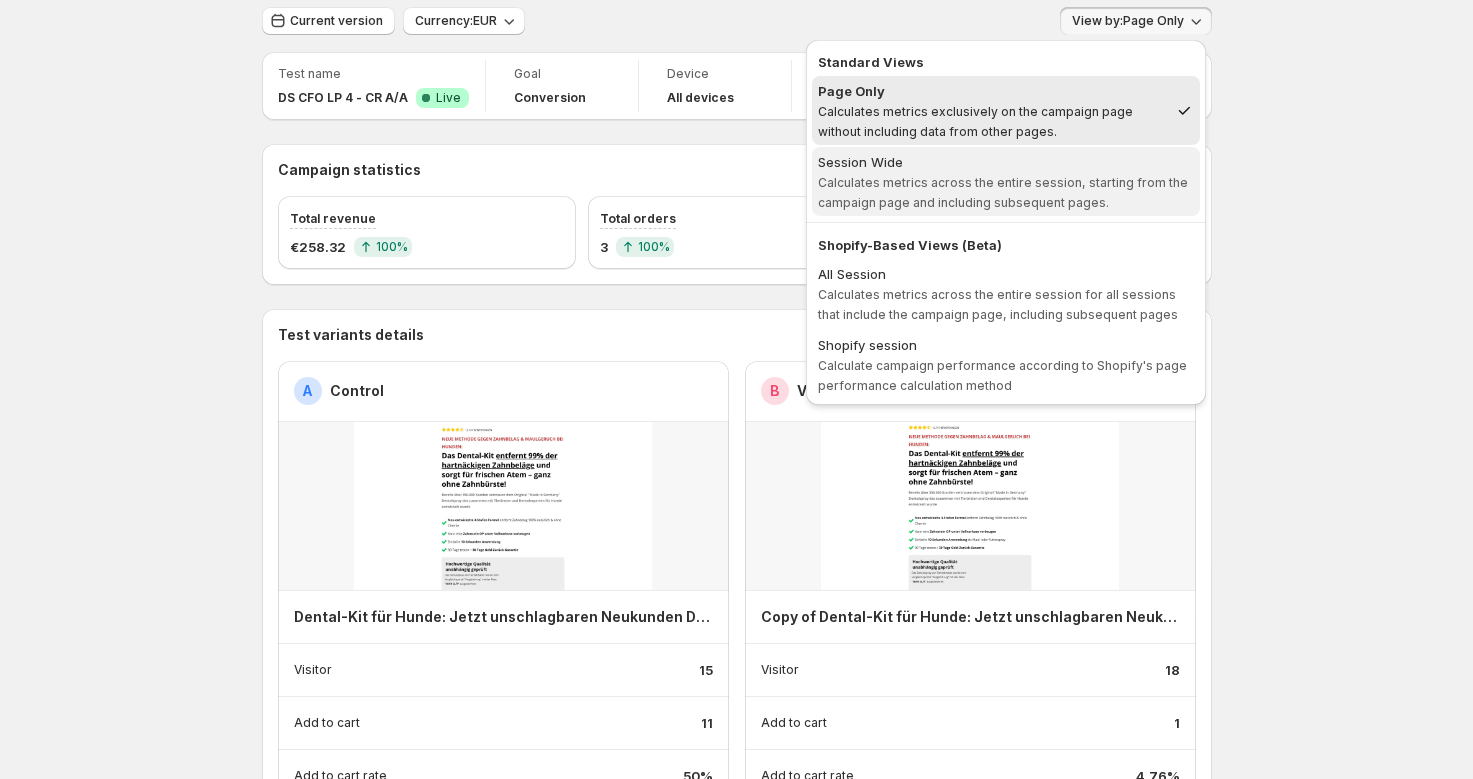 click on "Session Wide Calculates metrics across the entire session, starting from the campaign page and including subsequent pages." at bounding box center (1006, 182) 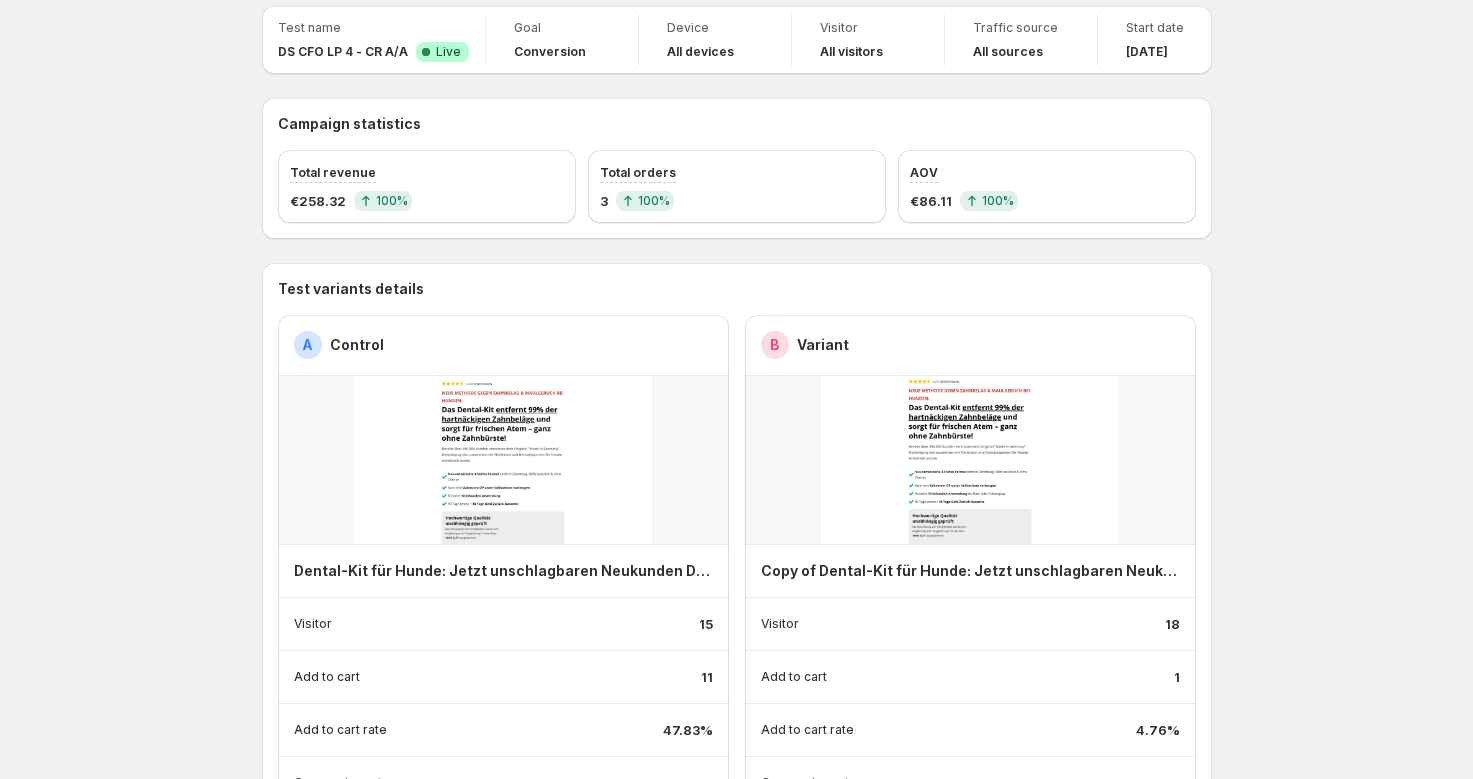 scroll, scrollTop: 0, scrollLeft: 0, axis: both 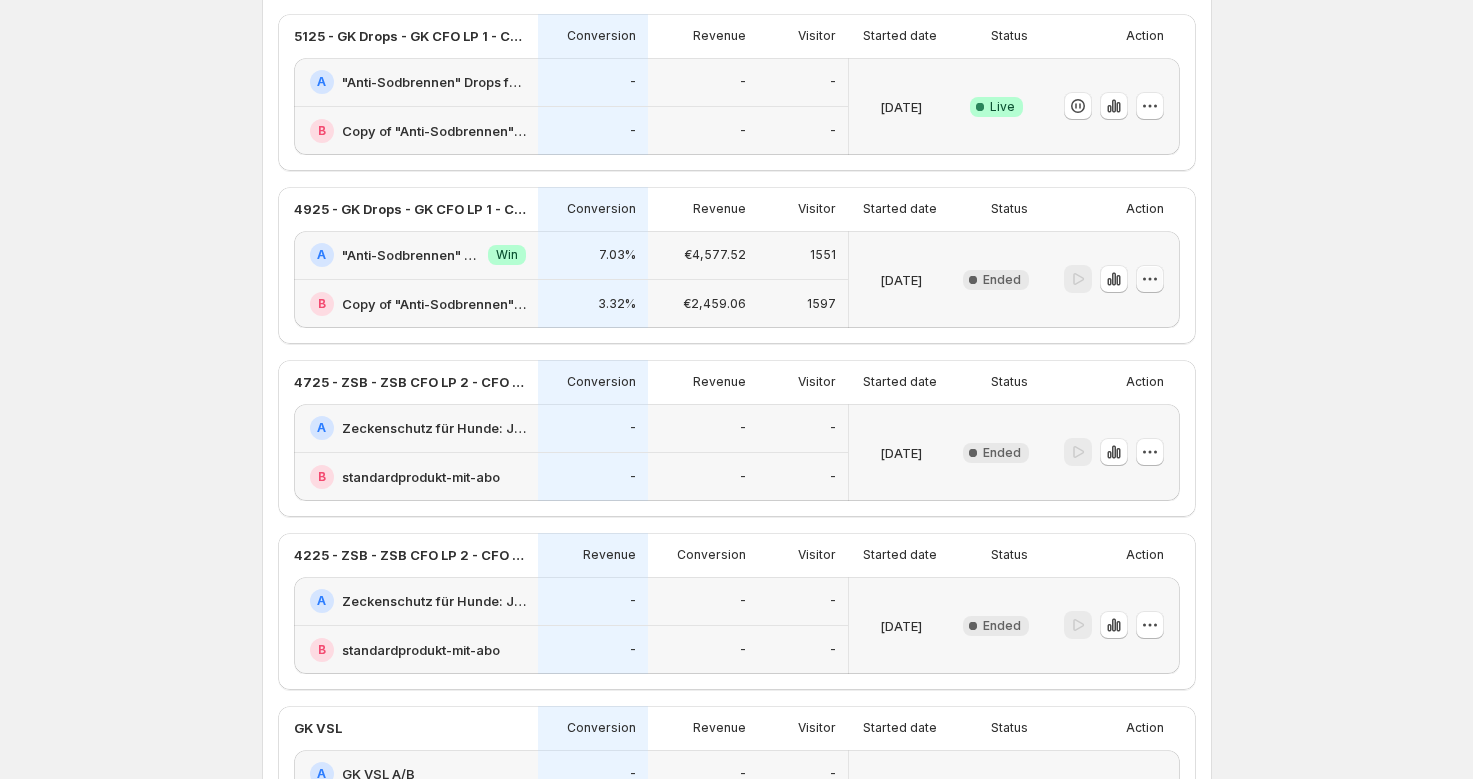 click 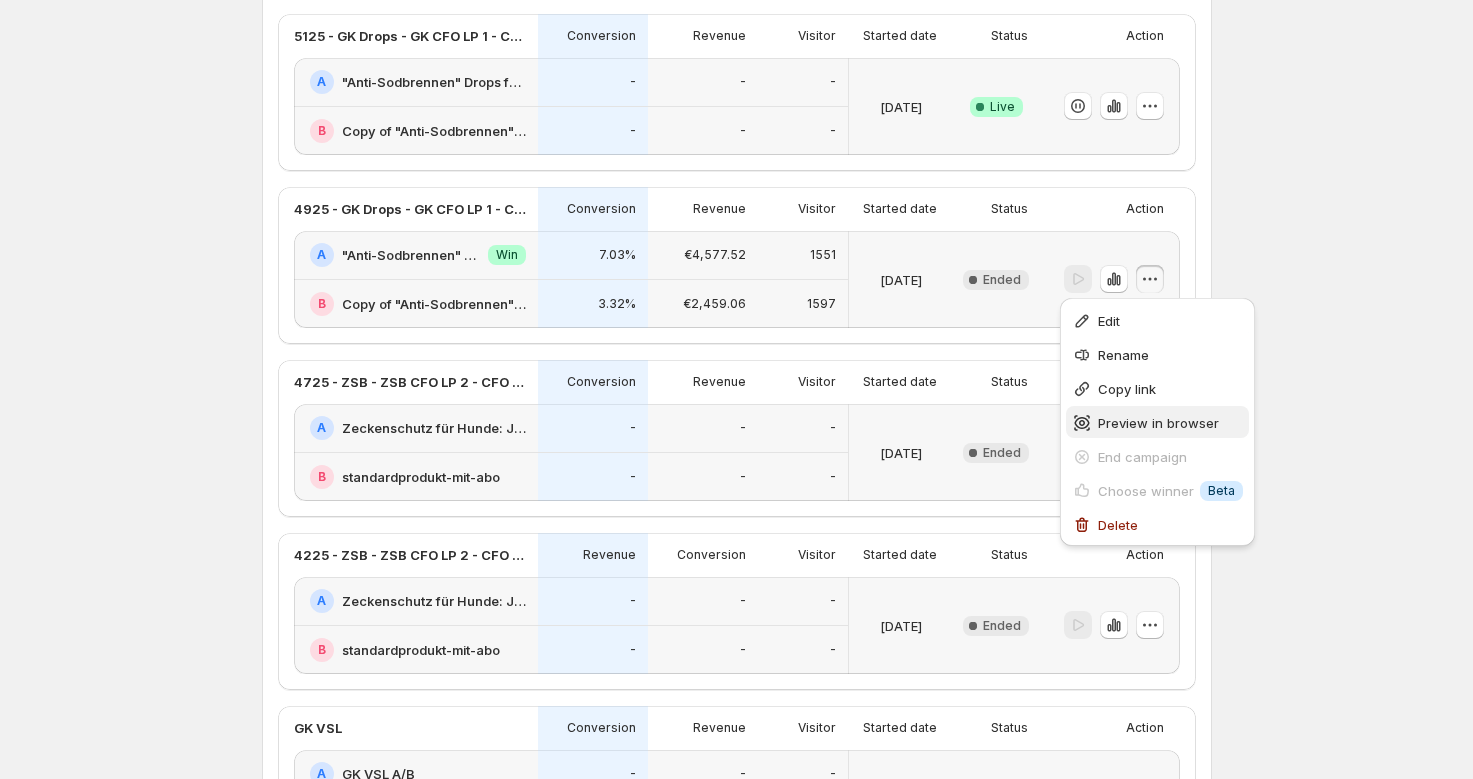click on "Preview in browser" at bounding box center (1158, 423) 